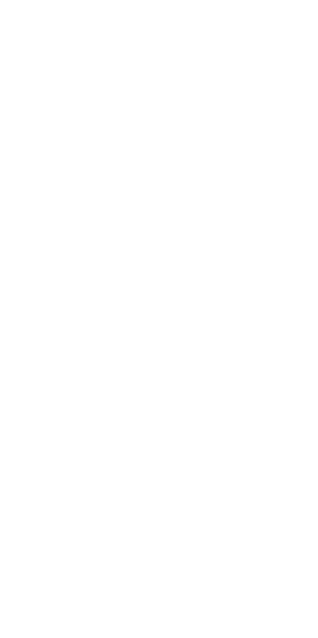 scroll, scrollTop: 0, scrollLeft: 0, axis: both 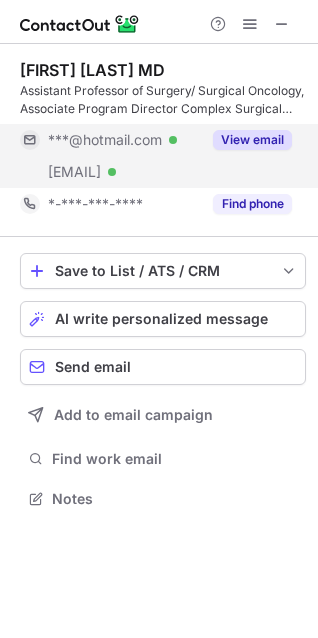 click on "View email" at bounding box center [252, 140] 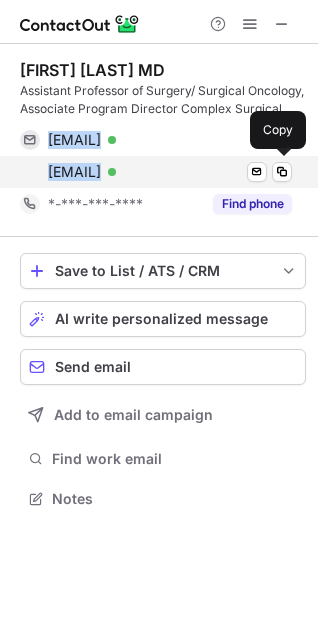 drag, startPoint x: 39, startPoint y: 133, endPoint x: 238, endPoint y: 169, distance: 202.23007 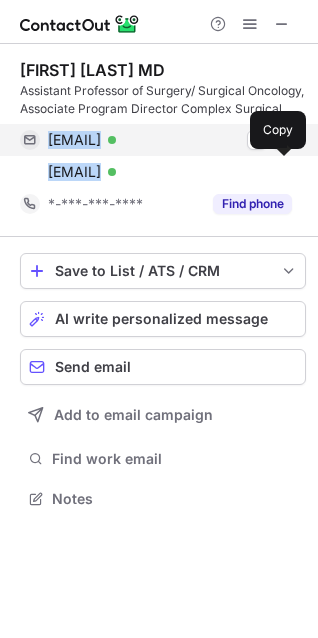 copy on "[EMAIL] Verified Send email Copy [EMAIL]" 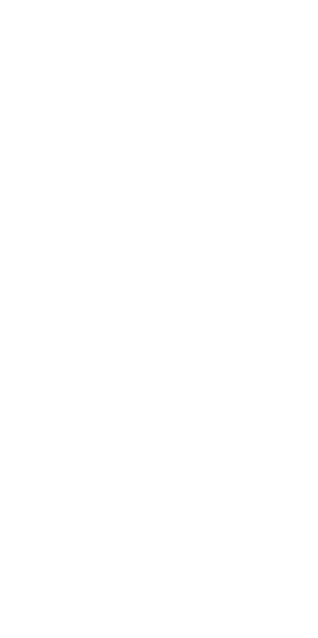 scroll, scrollTop: 0, scrollLeft: 0, axis: both 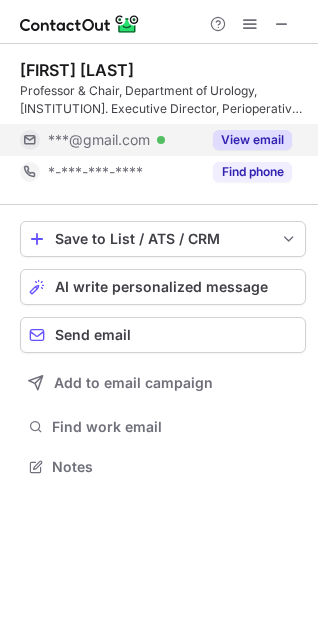 click on "View email" at bounding box center [252, 140] 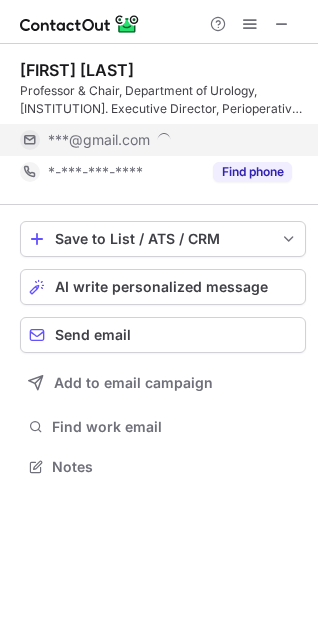 scroll, scrollTop: 10, scrollLeft: 10, axis: both 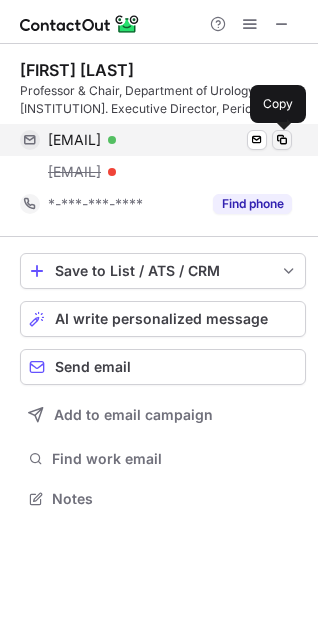 click at bounding box center [282, 140] 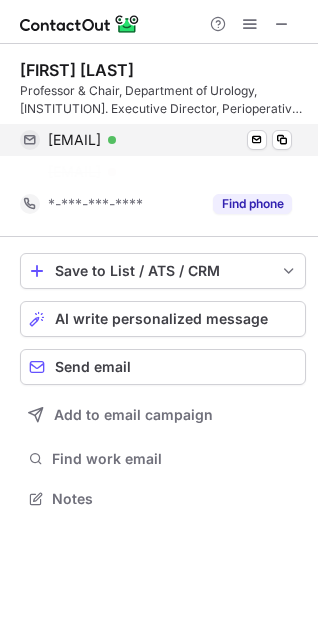 scroll, scrollTop: 453, scrollLeft: 318, axis: both 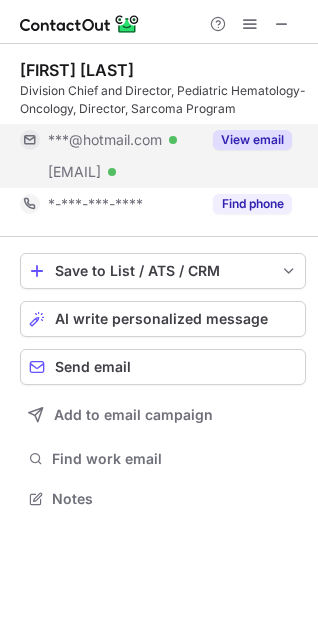 click on "View email" at bounding box center [252, 140] 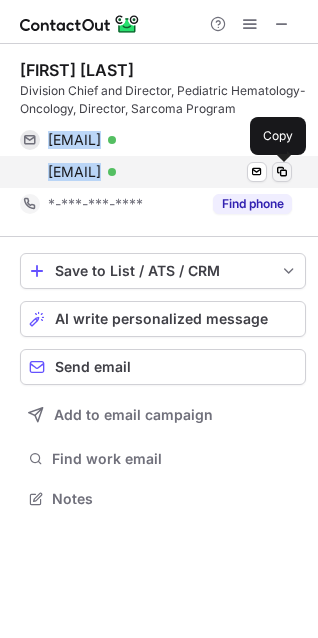 drag, startPoint x: 41, startPoint y: 137, endPoint x: 278, endPoint y: 180, distance: 240.86926 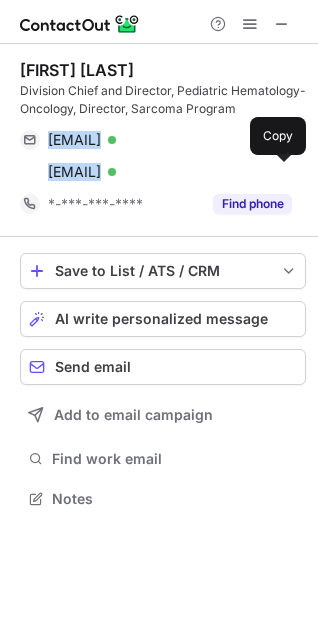 copy on "leomascarenhas@hotmail.com Verified Send email Copy lmascarenhas@chla.usc.edu Verified Send email" 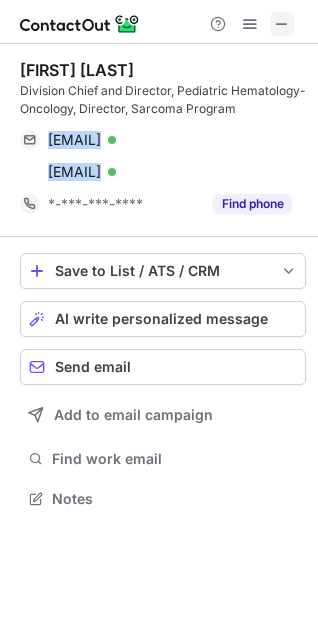 click at bounding box center [282, 24] 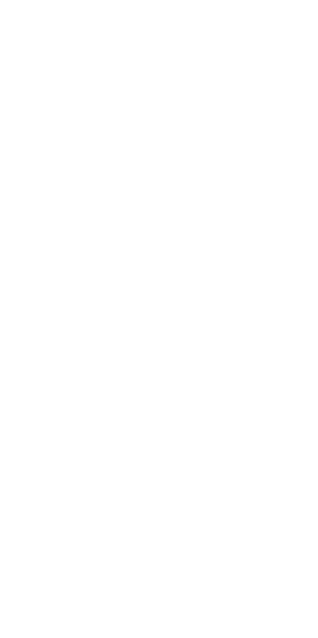 scroll, scrollTop: 0, scrollLeft: 0, axis: both 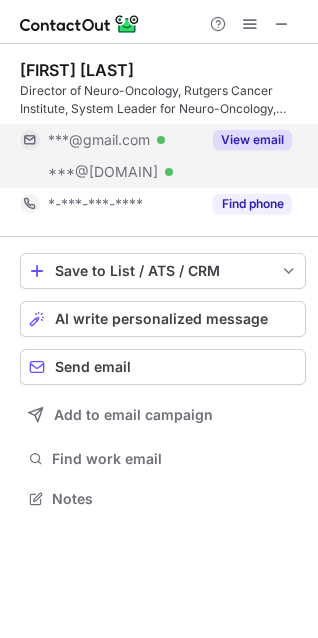 click on "View email" at bounding box center (252, 140) 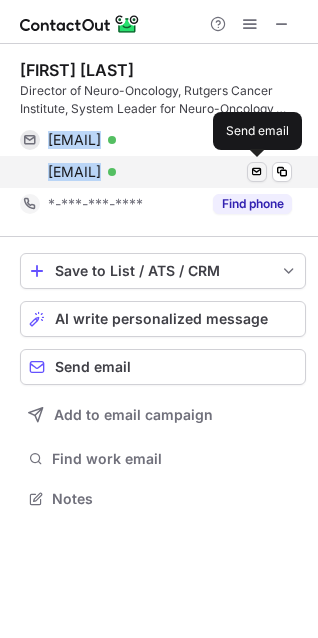 drag, startPoint x: 43, startPoint y: 132, endPoint x: 247, endPoint y: 179, distance: 209.34421 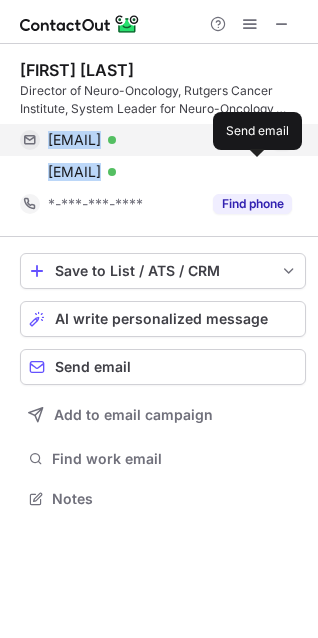 copy on "[EMAIL] Verified Send email Copy [EMAIL] Verified" 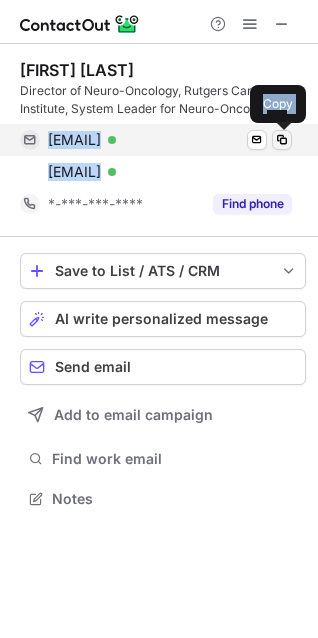 click at bounding box center [282, 140] 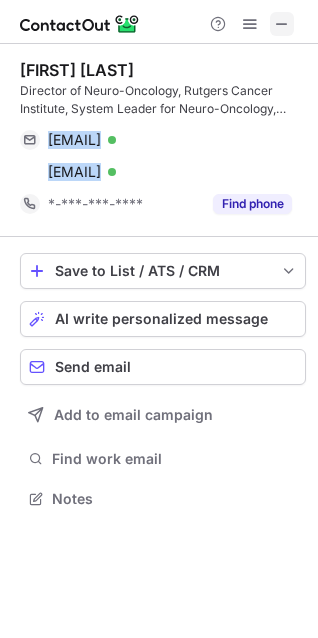 click at bounding box center (282, 24) 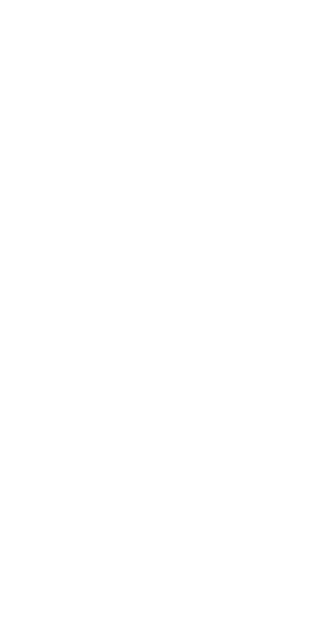 scroll, scrollTop: 0, scrollLeft: 0, axis: both 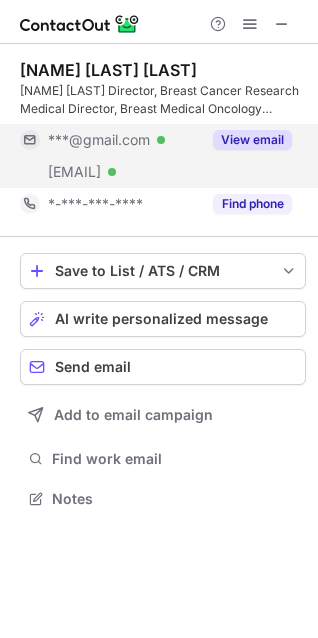 click on "View email" at bounding box center (252, 140) 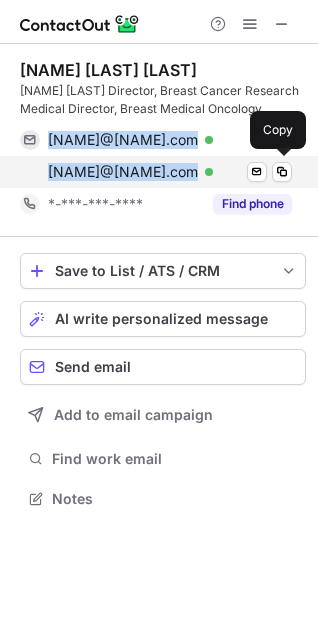 drag, startPoint x: 45, startPoint y: 135, endPoint x: 281, endPoint y: 157, distance: 237.02321 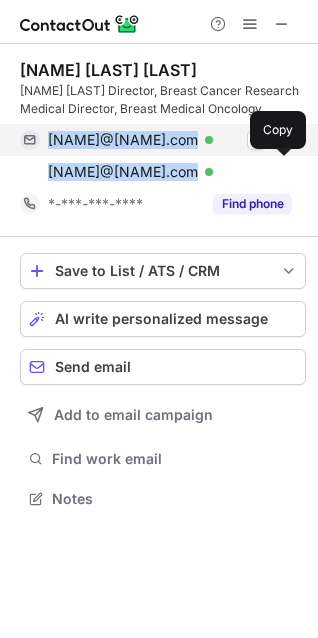 copy on "kathleenlkiernan@gmail.com Verified Send email Copy kathleen.harnden@inova.org" 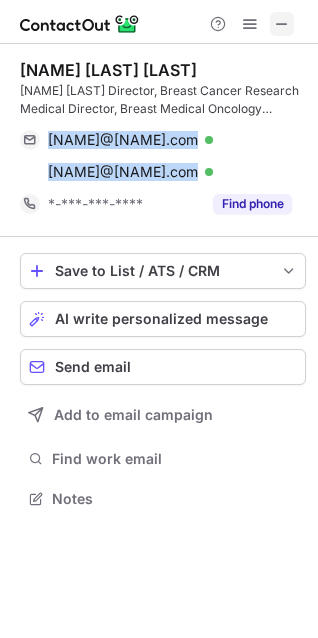 click at bounding box center [282, 24] 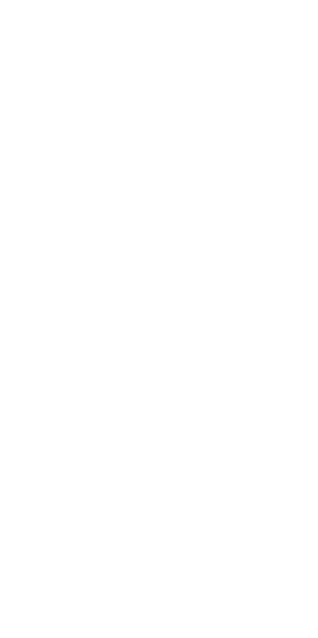 scroll, scrollTop: 0, scrollLeft: 0, axis: both 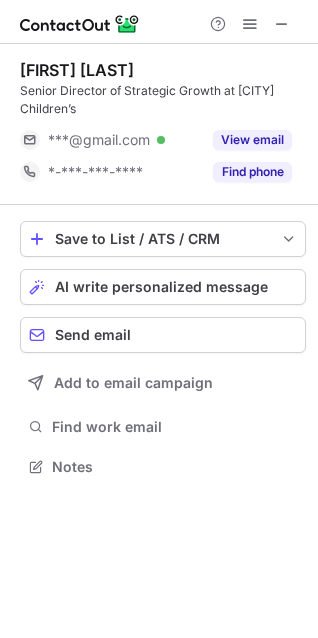 click on "View email" at bounding box center (252, 140) 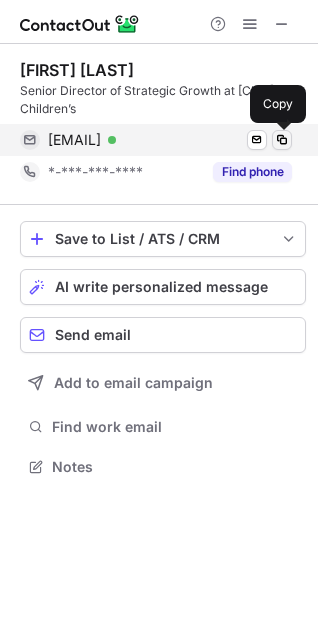 click at bounding box center [282, 140] 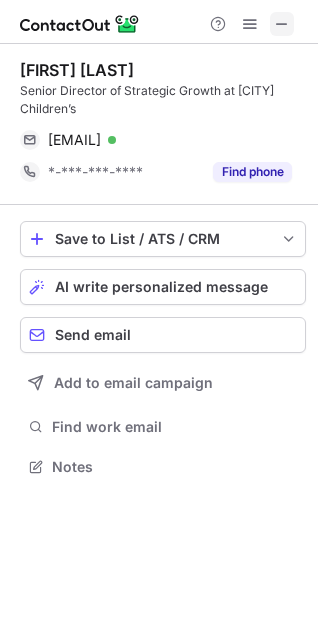 click at bounding box center (282, 24) 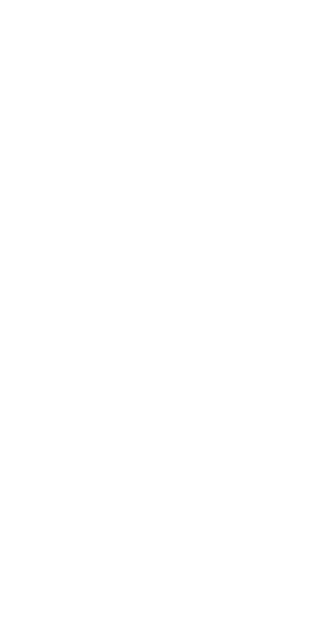 scroll, scrollTop: 0, scrollLeft: 0, axis: both 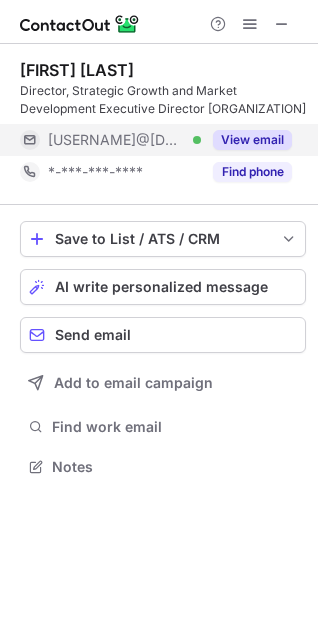 click on "View email" at bounding box center (252, 140) 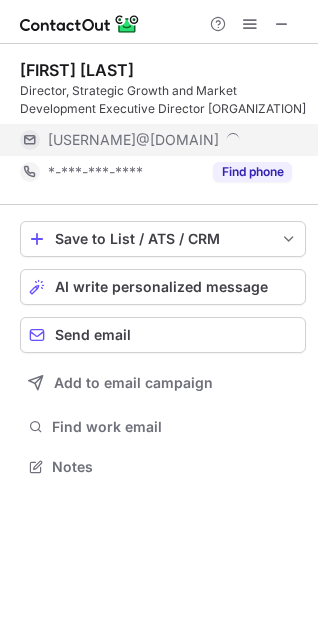 scroll, scrollTop: 10, scrollLeft: 10, axis: both 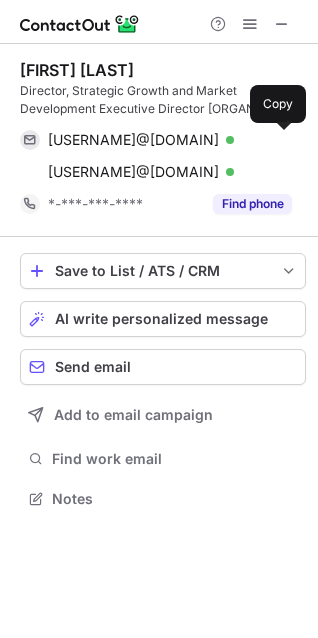 click at bounding box center [282, 140] 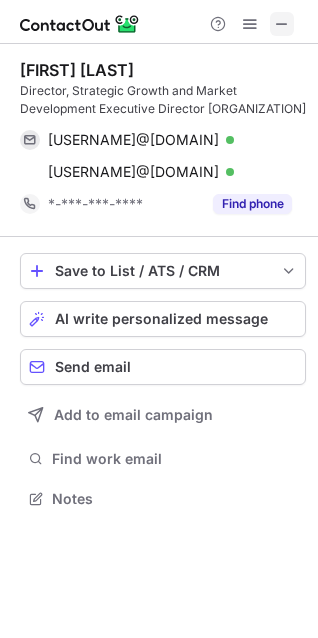 click at bounding box center [282, 24] 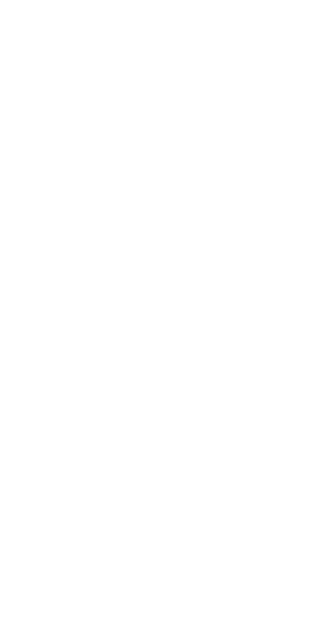 scroll, scrollTop: 0, scrollLeft: 0, axis: both 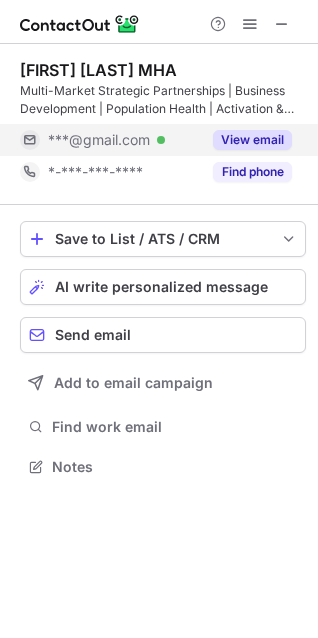 click on "View email" at bounding box center (252, 140) 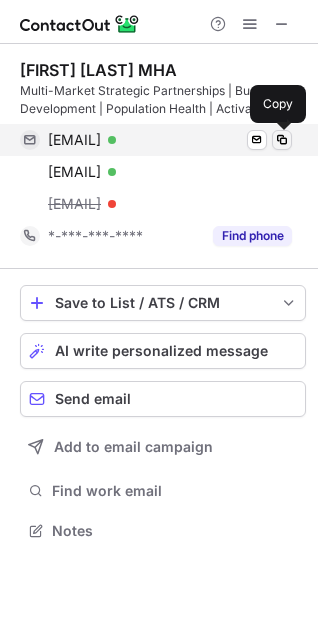 scroll, scrollTop: 10, scrollLeft: 10, axis: both 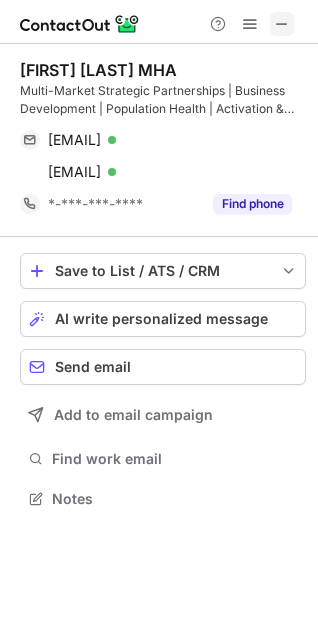 click at bounding box center [282, 24] 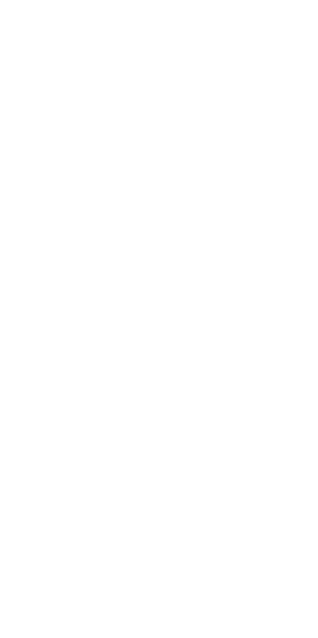scroll, scrollTop: 0, scrollLeft: 0, axis: both 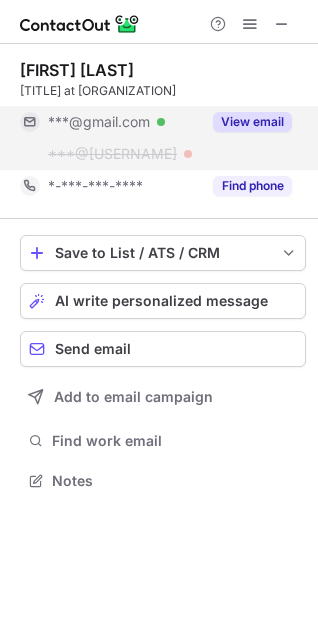click on "View email" at bounding box center (252, 122) 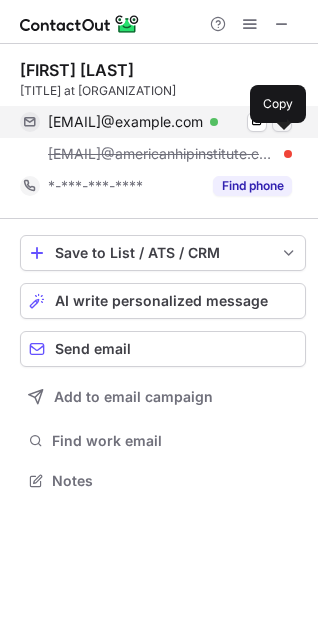 click at bounding box center [282, 122] 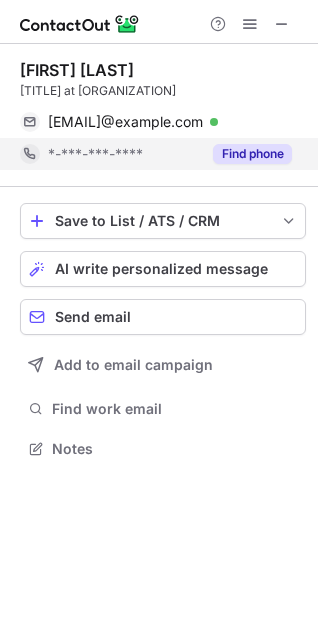 scroll, scrollTop: 453, scrollLeft: 318, axis: both 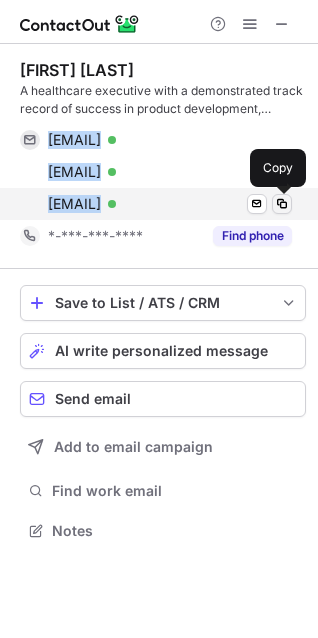 drag, startPoint x: 45, startPoint y: 134, endPoint x: 272, endPoint y: 196, distance: 235.31468 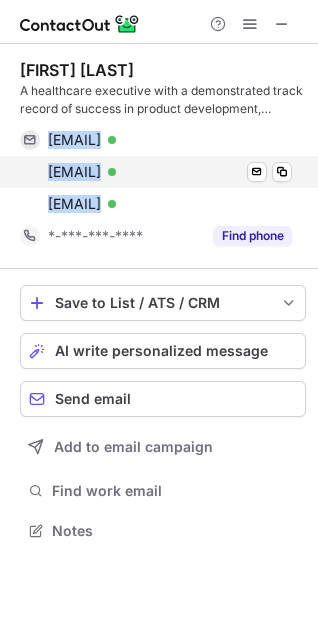 copy on "[EMAIL] Verified Send email Copy [EMAIL] Verified Send email Copy [EMAIL] Verified Send email" 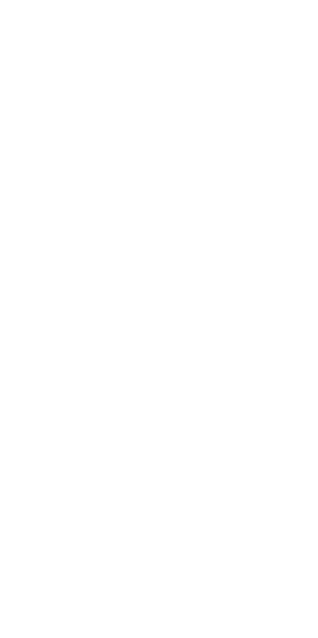 scroll, scrollTop: 0, scrollLeft: 0, axis: both 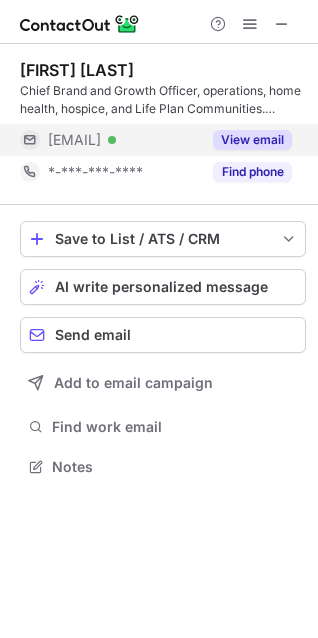 click on "View email" at bounding box center (252, 140) 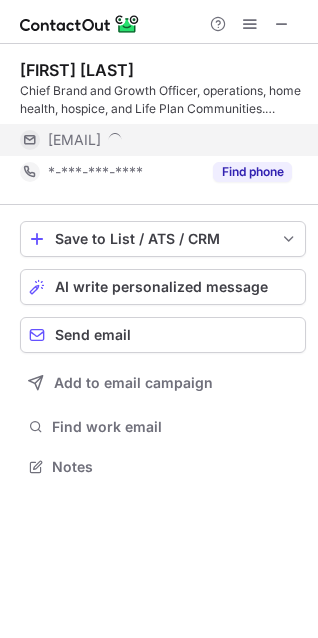 scroll, scrollTop: 10, scrollLeft: 10, axis: both 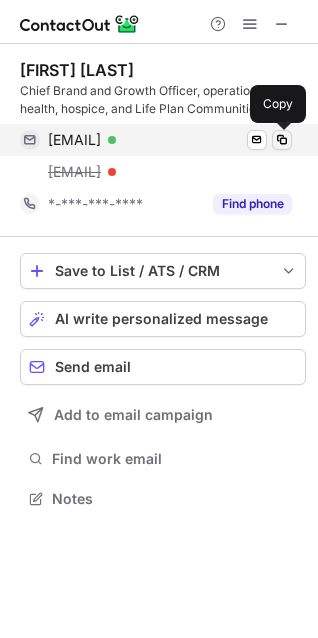 click at bounding box center [282, 140] 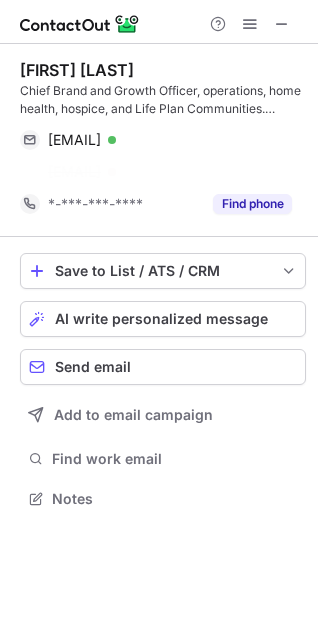 scroll, scrollTop: 453, scrollLeft: 318, axis: both 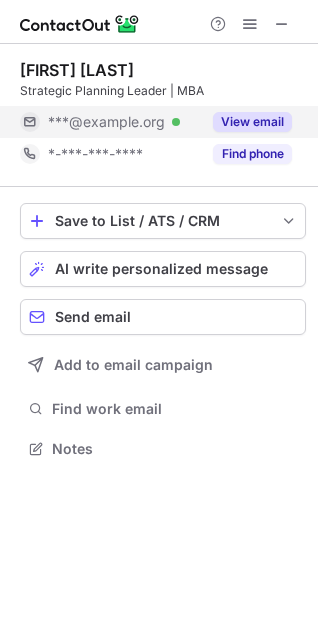 click on "View email" at bounding box center [252, 122] 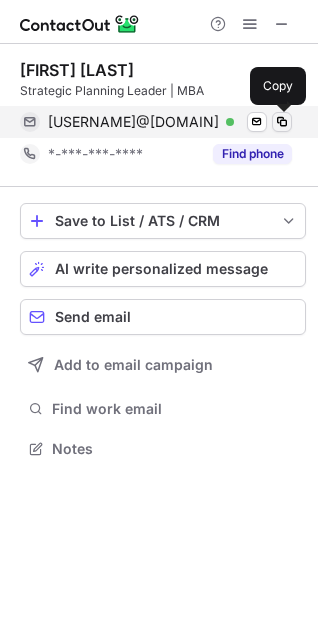 click at bounding box center [282, 122] 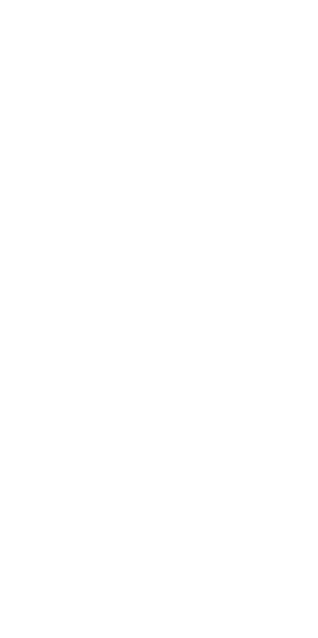 scroll, scrollTop: 0, scrollLeft: 0, axis: both 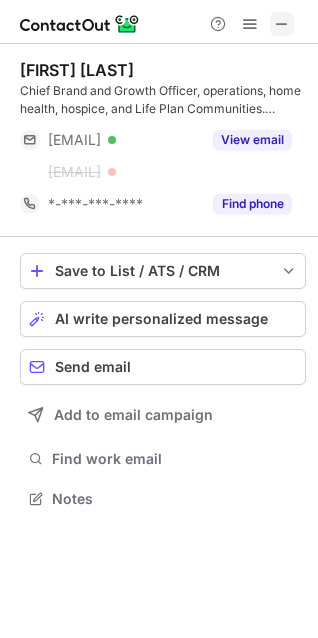 click at bounding box center (282, 24) 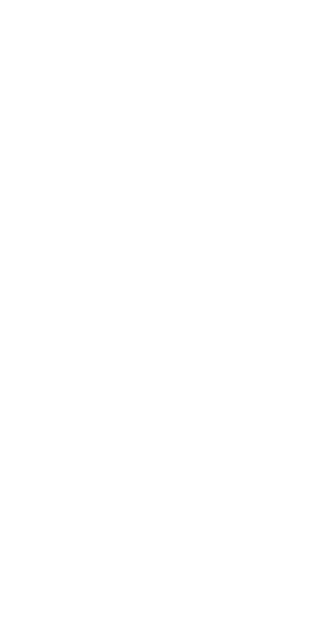 scroll, scrollTop: 0, scrollLeft: 0, axis: both 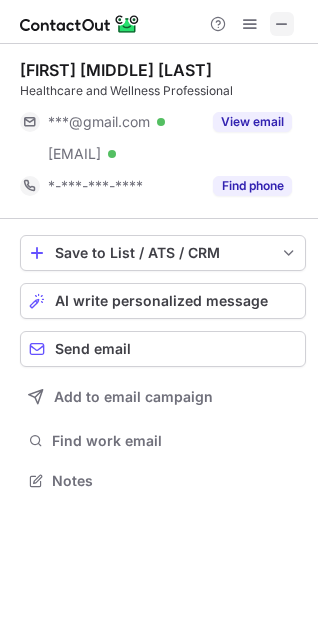 click at bounding box center (282, 24) 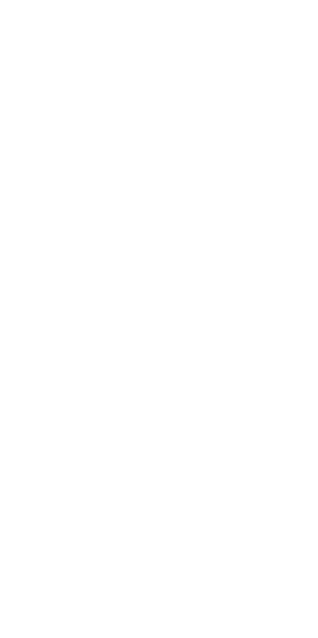 scroll, scrollTop: 0, scrollLeft: 0, axis: both 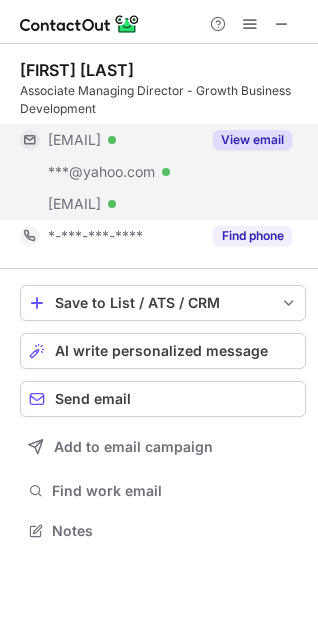 click on "View email" at bounding box center [252, 140] 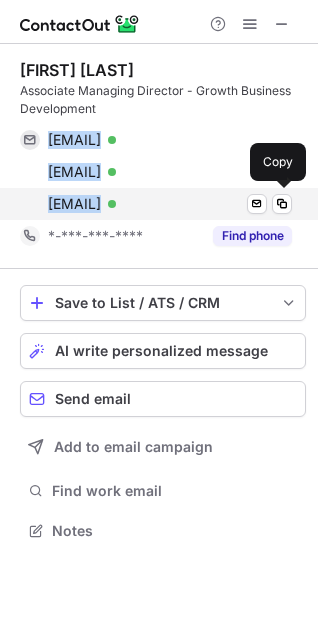drag, startPoint x: 41, startPoint y: 131, endPoint x: 221, endPoint y: 195, distance: 191.03926 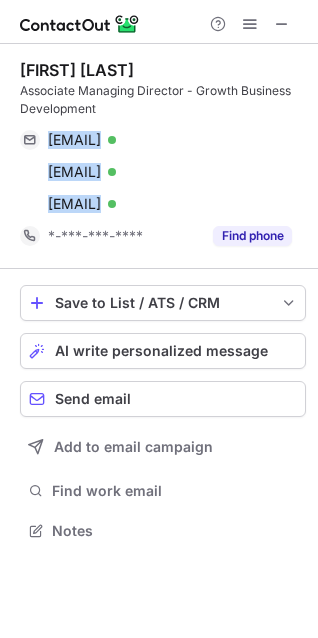 click on "Associate Managing Director - Growth Business Development" at bounding box center [163, 100] 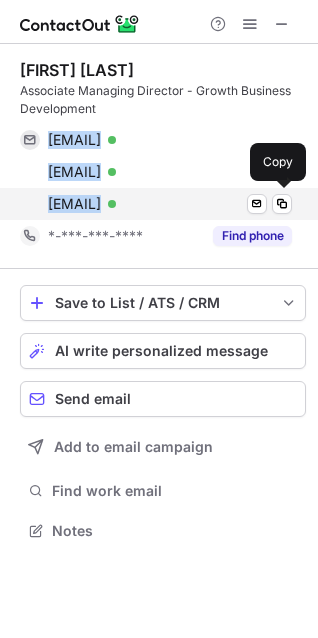 drag, startPoint x: 39, startPoint y: 128, endPoint x: 235, endPoint y: 194, distance: 206.81392 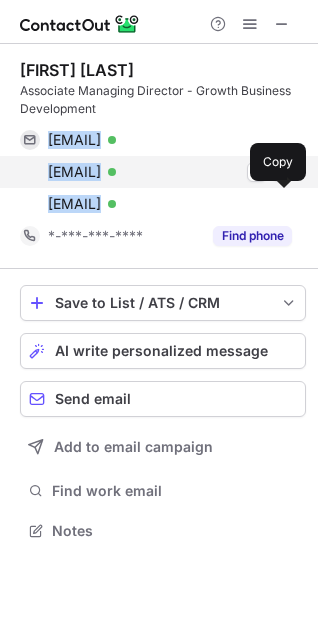 copy on "midwaybrat@aol.com Verified Send email Copy nathandossey@yahoo.com Verified Send email Copy cdossey@q-centrix.com" 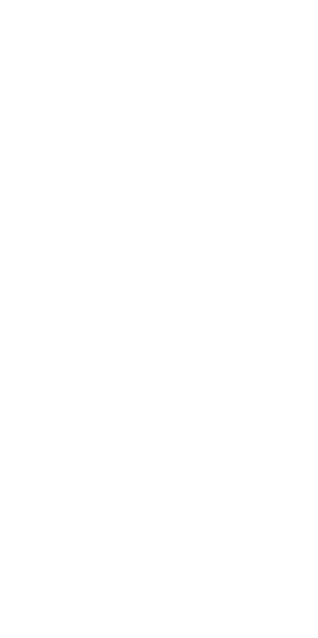 scroll, scrollTop: 0, scrollLeft: 0, axis: both 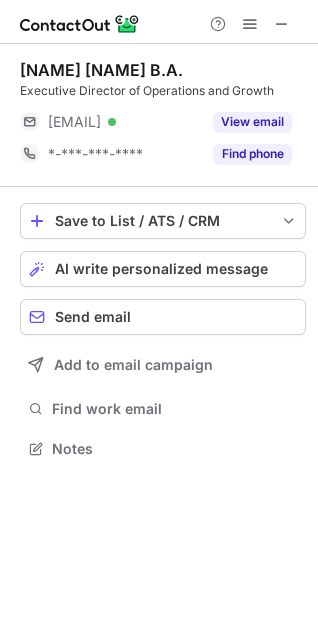 click at bounding box center (282, 24) 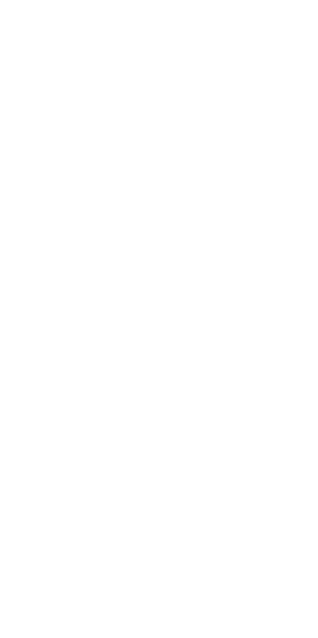scroll, scrollTop: 0, scrollLeft: 0, axis: both 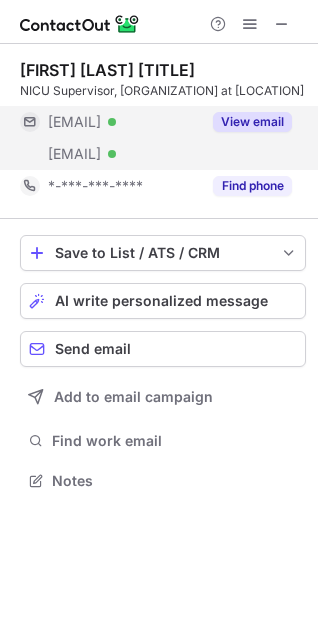 click on "View email" at bounding box center (252, 122) 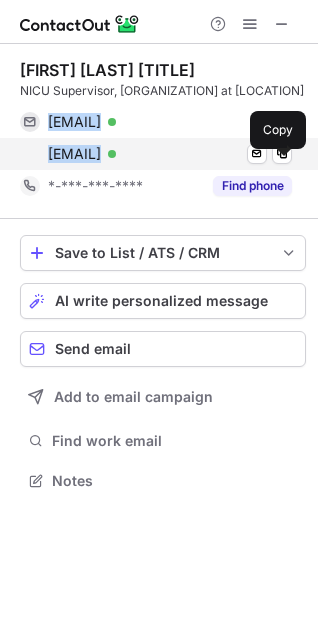 drag, startPoint x: 36, startPoint y: 133, endPoint x: 188, endPoint y: 166, distance: 155.54099 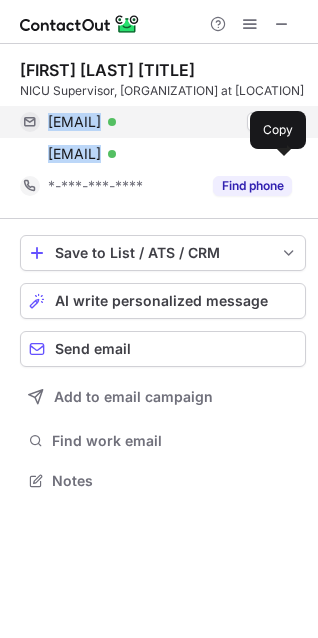 copy on "isavkdz@verizon.net Verified Send email Copy dmsn@rchsd.org" 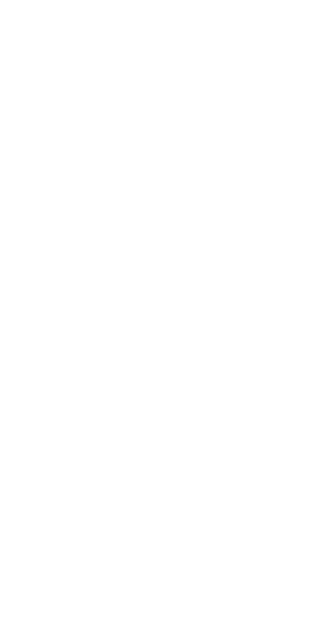 scroll, scrollTop: 0, scrollLeft: 0, axis: both 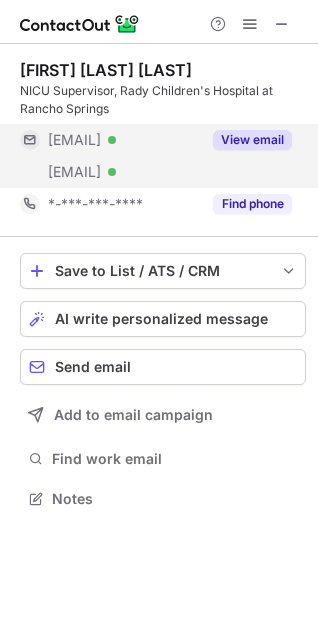 click on "View email" at bounding box center (252, 140) 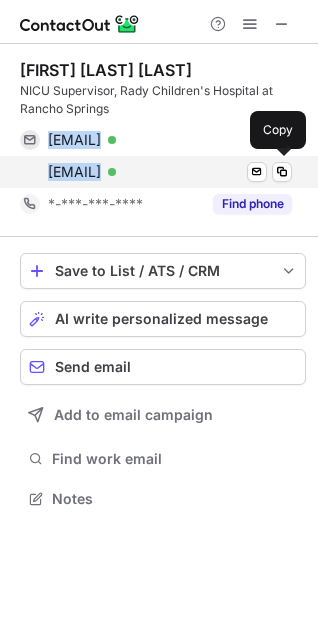 drag, startPoint x: 39, startPoint y: 129, endPoint x: 213, endPoint y: 161, distance: 176.91806 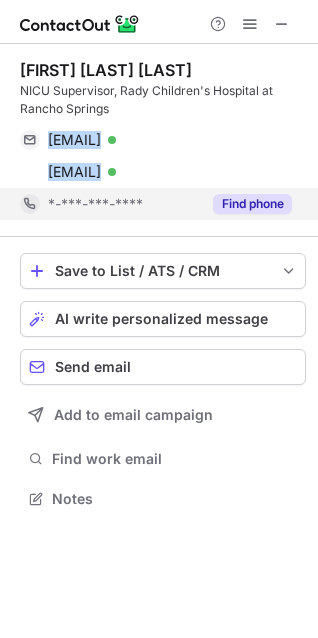 copy on "isavkdz@verizon.net Verified Send email Copy dmsn@rchsd.org" 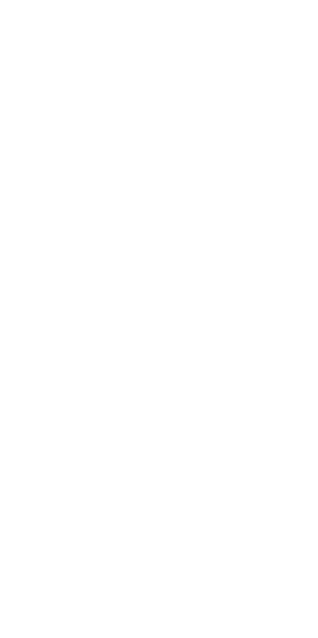 scroll, scrollTop: 0, scrollLeft: 0, axis: both 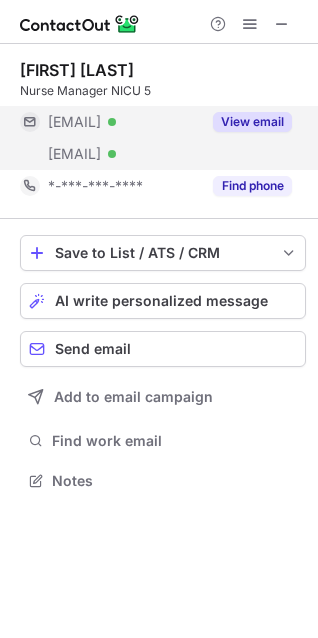 click on "View email" at bounding box center (252, 122) 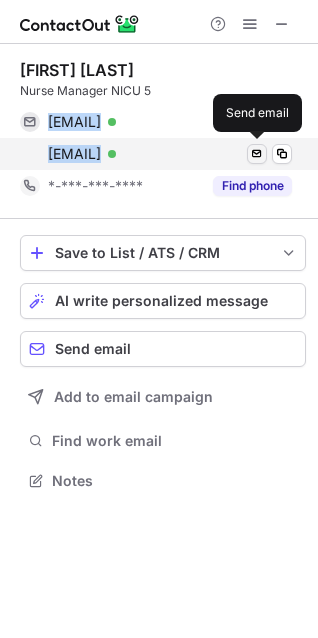 drag, startPoint x: 44, startPoint y: 120, endPoint x: 260, endPoint y: 150, distance: 218.07338 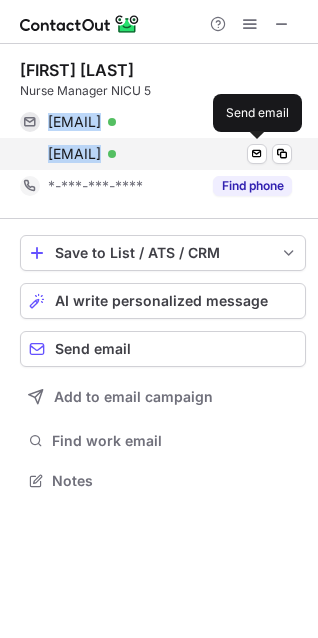 copy on "nbrobst@aol.com Verified Send email Copy rbrobst@geocities.com Verified" 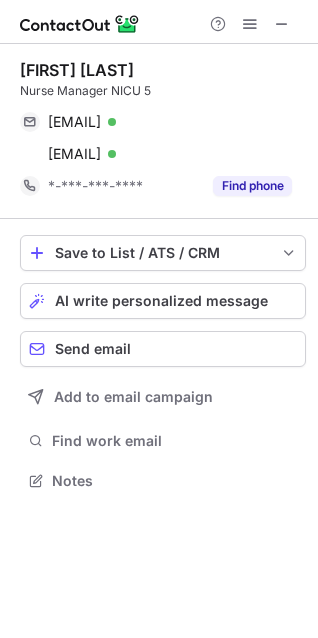 click at bounding box center [250, 24] 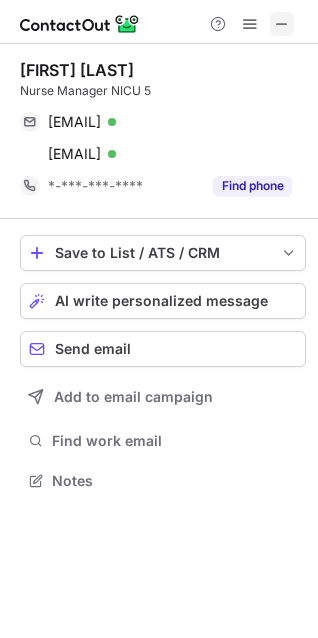 click at bounding box center [282, 24] 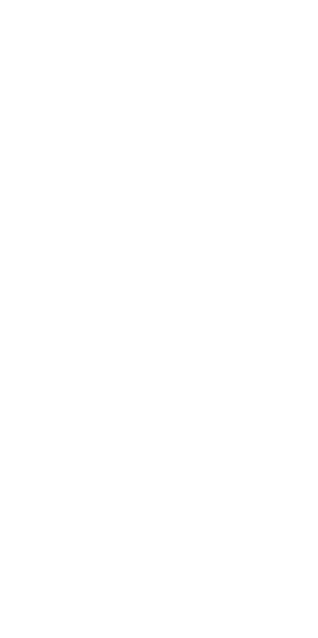 scroll, scrollTop: 0, scrollLeft: 0, axis: both 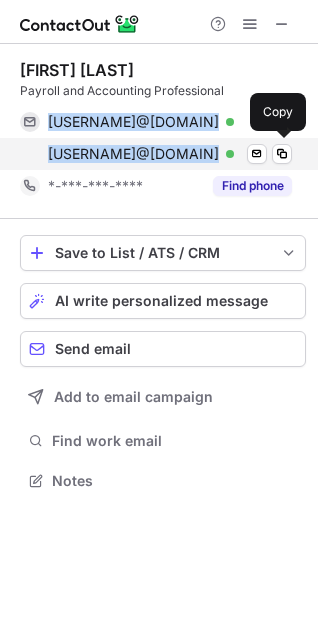drag, startPoint x: 25, startPoint y: 110, endPoint x: 229, endPoint y: 144, distance: 206.81392 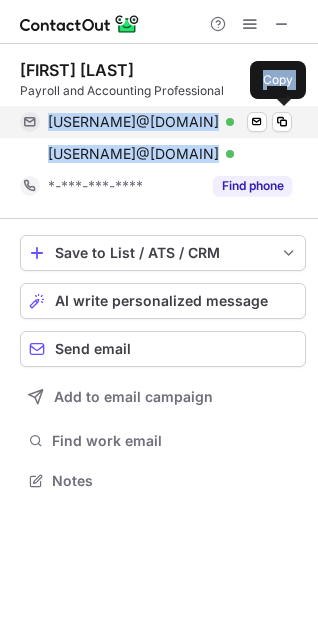 copy on "aaronriedthaler@hotmail.com Verified Send email Copy swinginlds@hotmail.com" 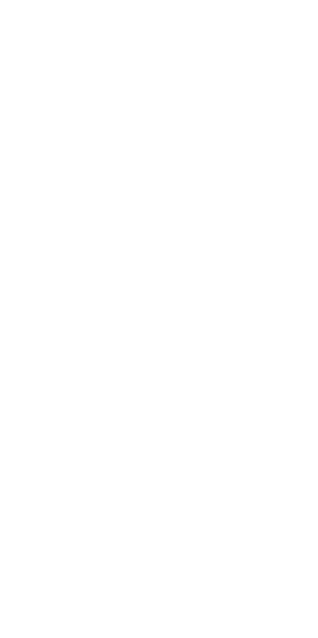 scroll, scrollTop: 0, scrollLeft: 0, axis: both 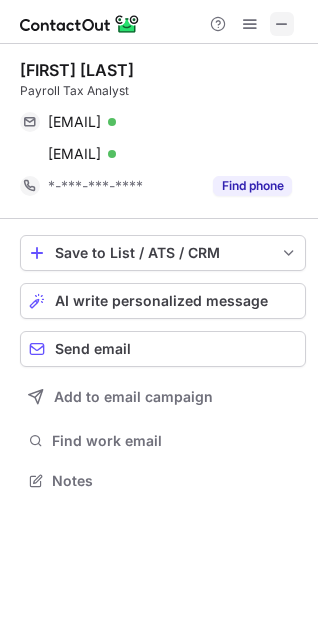 click at bounding box center [282, 24] 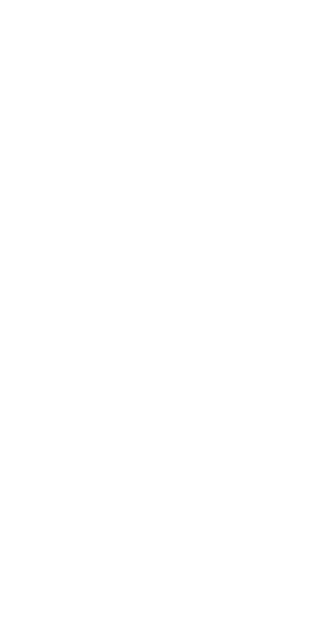 scroll, scrollTop: 0, scrollLeft: 0, axis: both 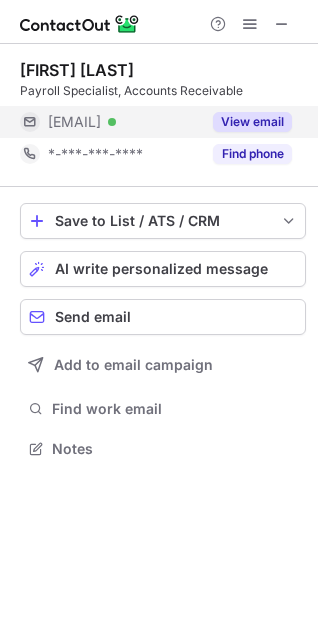 click on "View email" at bounding box center [252, 122] 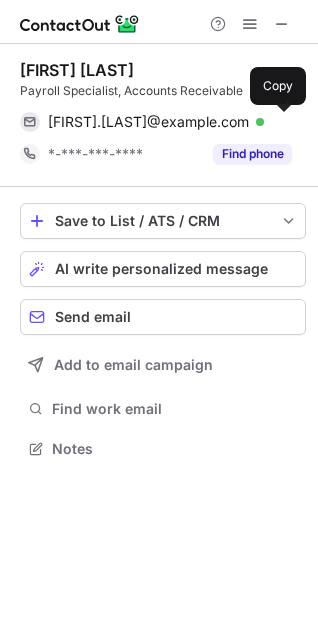 click at bounding box center [282, 122] 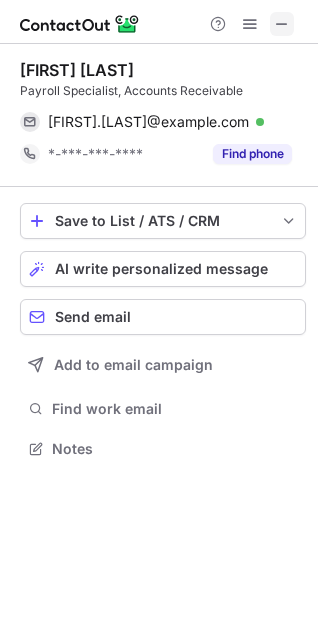 click at bounding box center (282, 24) 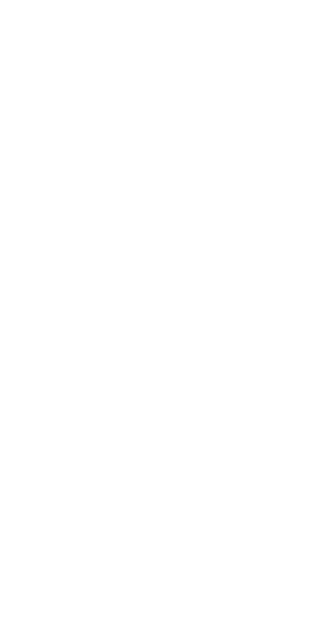 scroll, scrollTop: 0, scrollLeft: 0, axis: both 